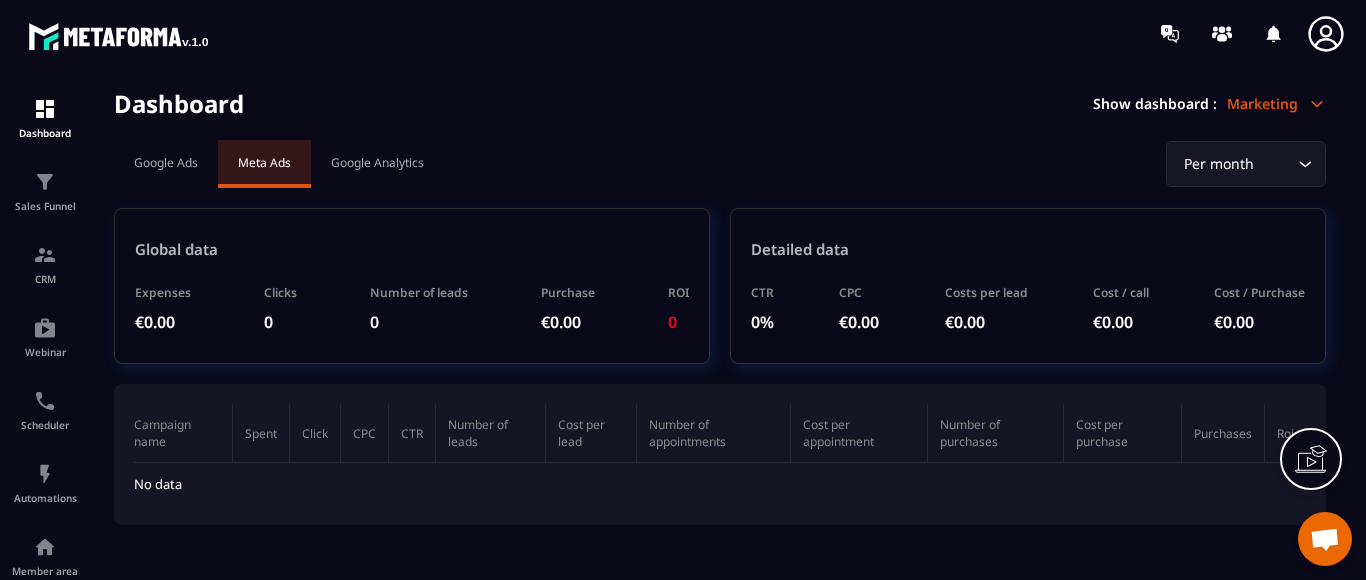 scroll, scrollTop: 0, scrollLeft: 0, axis: both 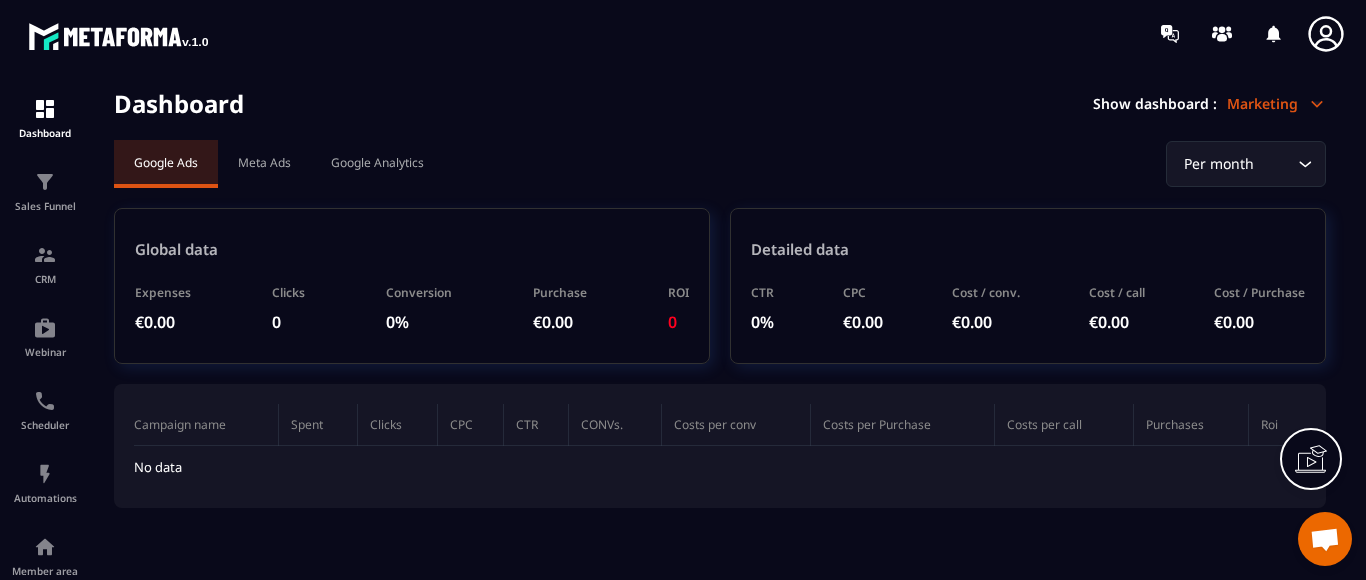 click on "Google Analytics" at bounding box center [377, 162] 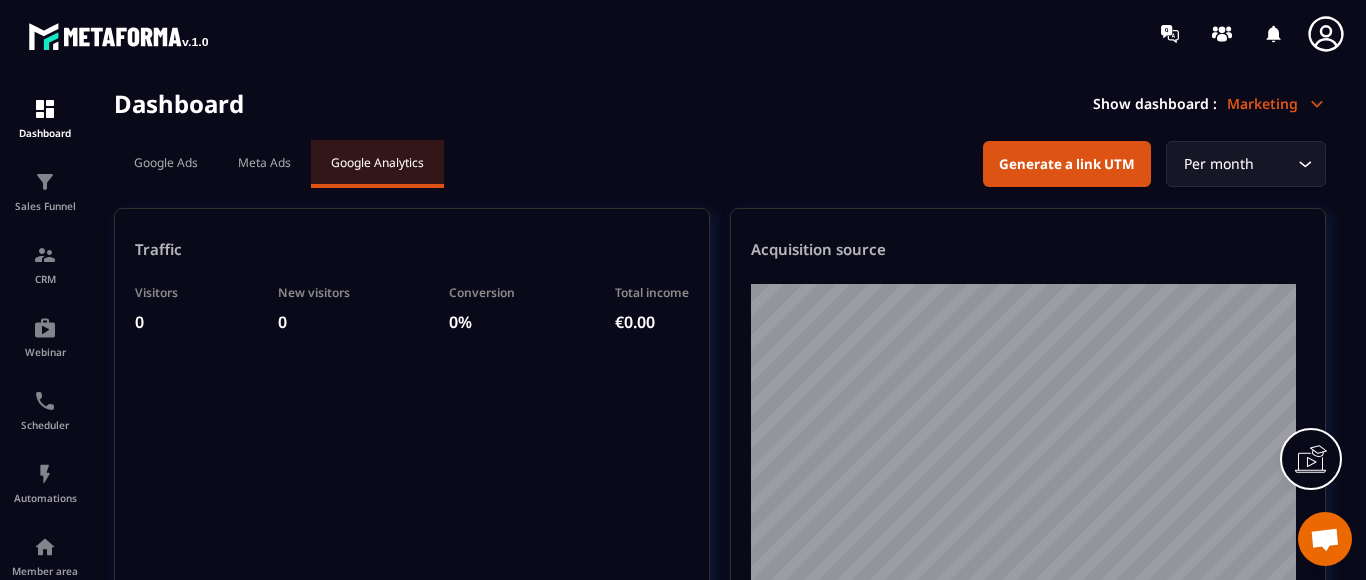 click on "Google Ads" at bounding box center [166, 162] 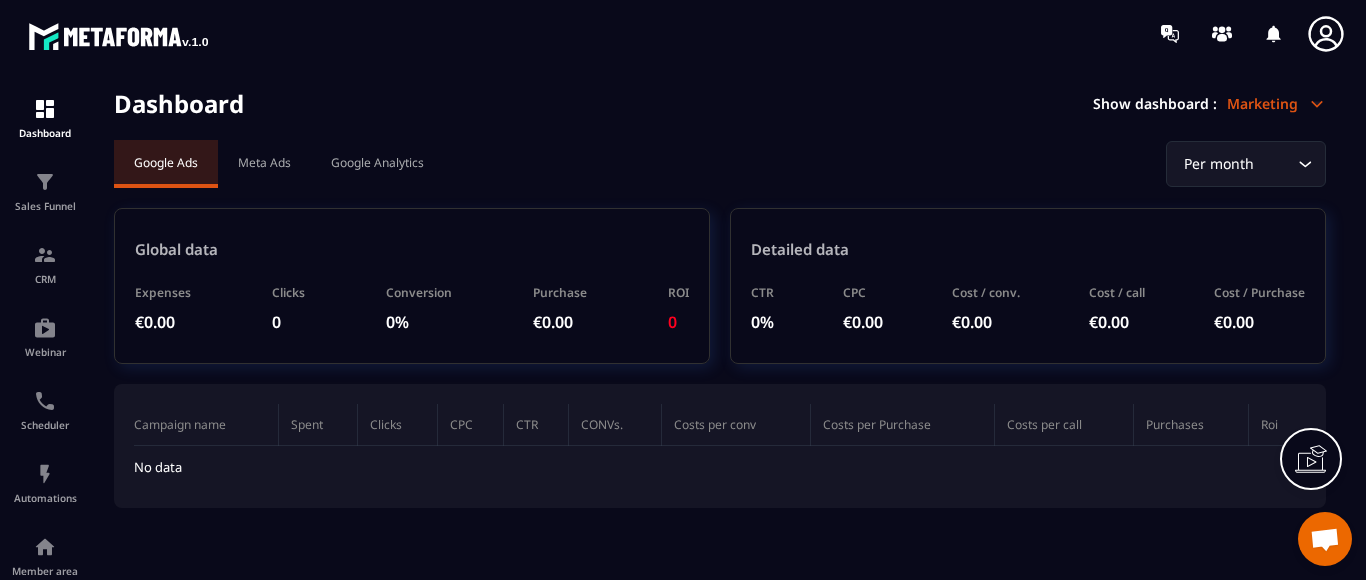 click on "Meta Ads" at bounding box center [264, 162] 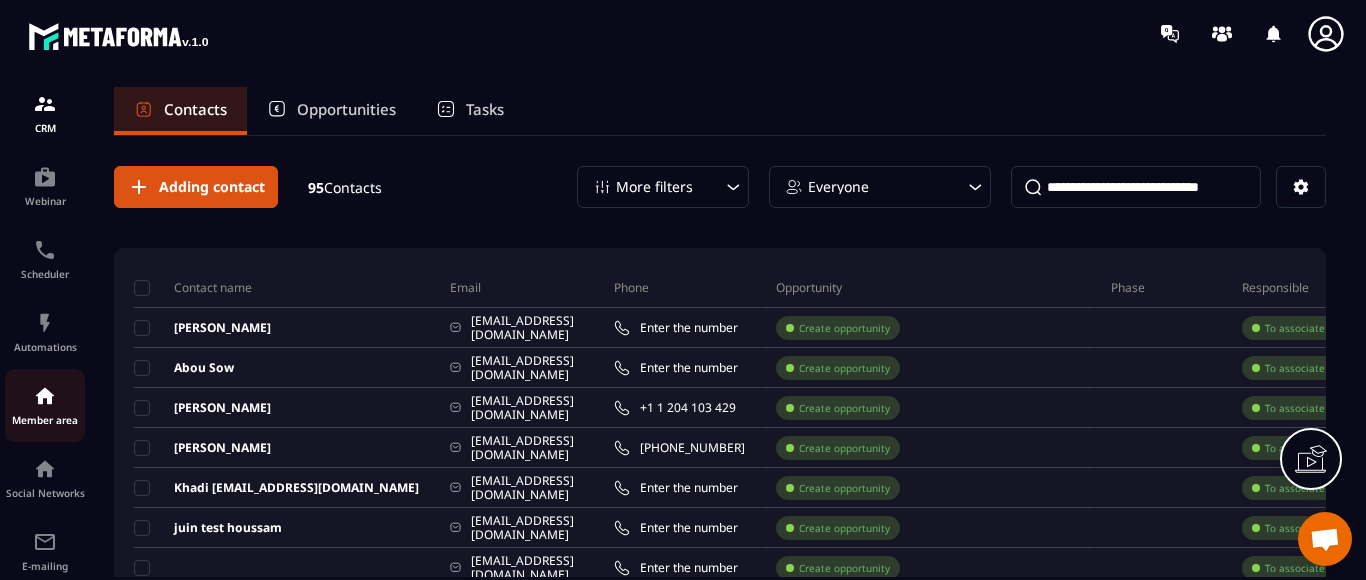 scroll, scrollTop: 200, scrollLeft: 0, axis: vertical 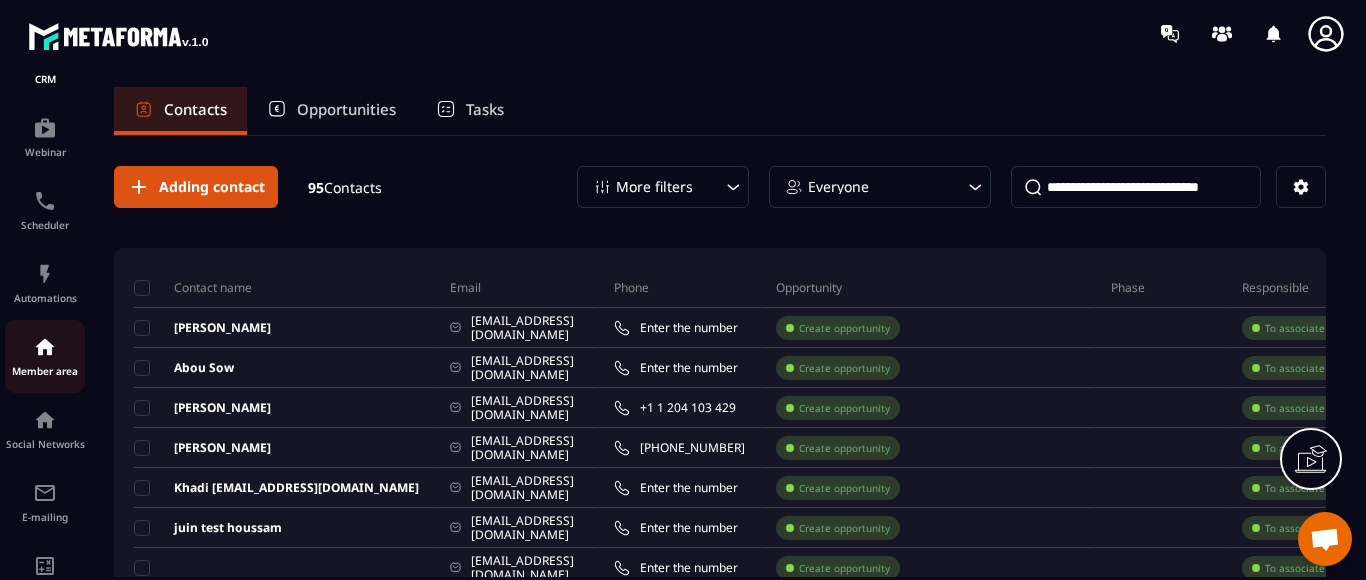 click at bounding box center [45, 347] 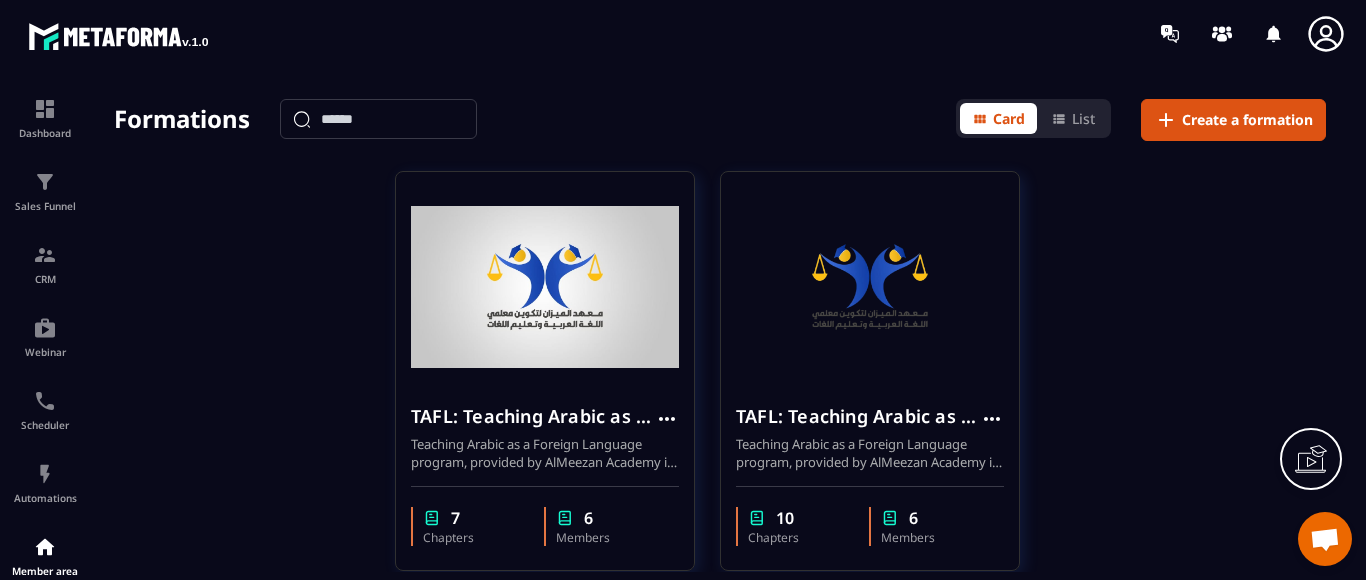 scroll, scrollTop: 169, scrollLeft: 0, axis: vertical 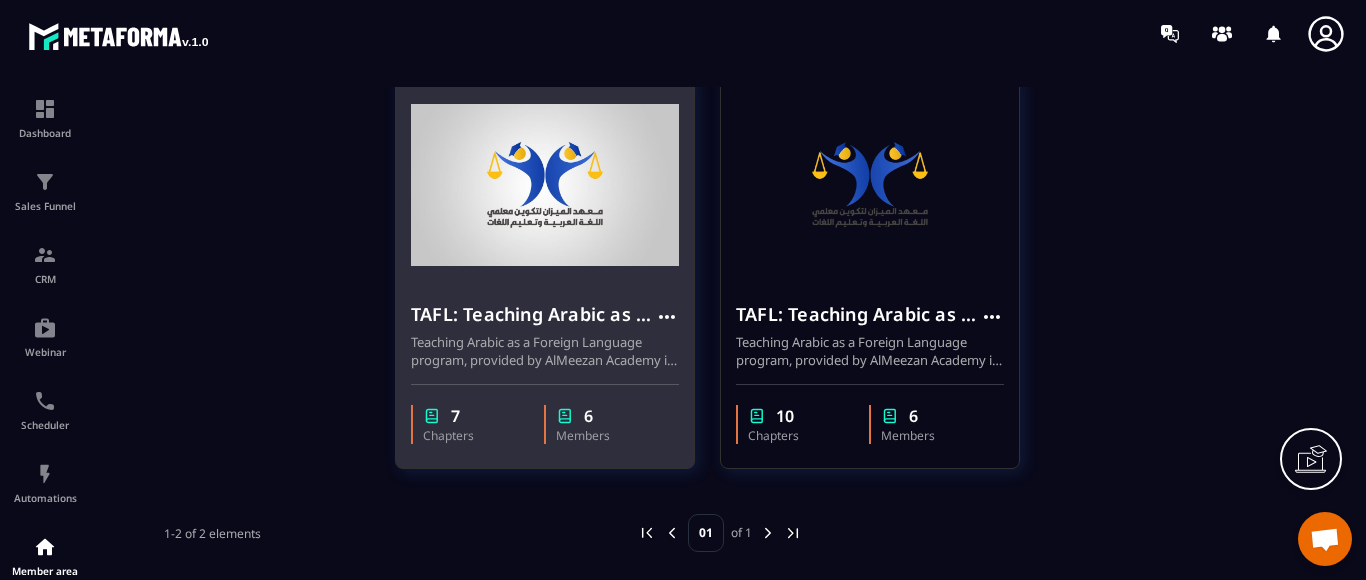 click at bounding box center [545, 185] 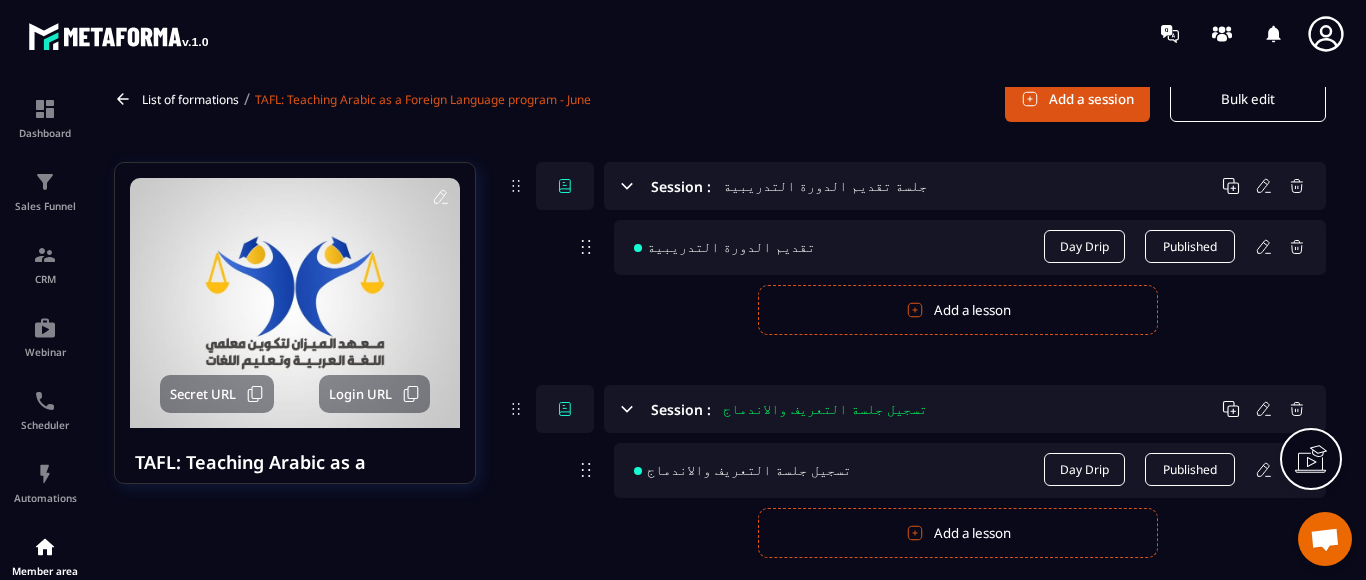 scroll, scrollTop: 300, scrollLeft: 0, axis: vertical 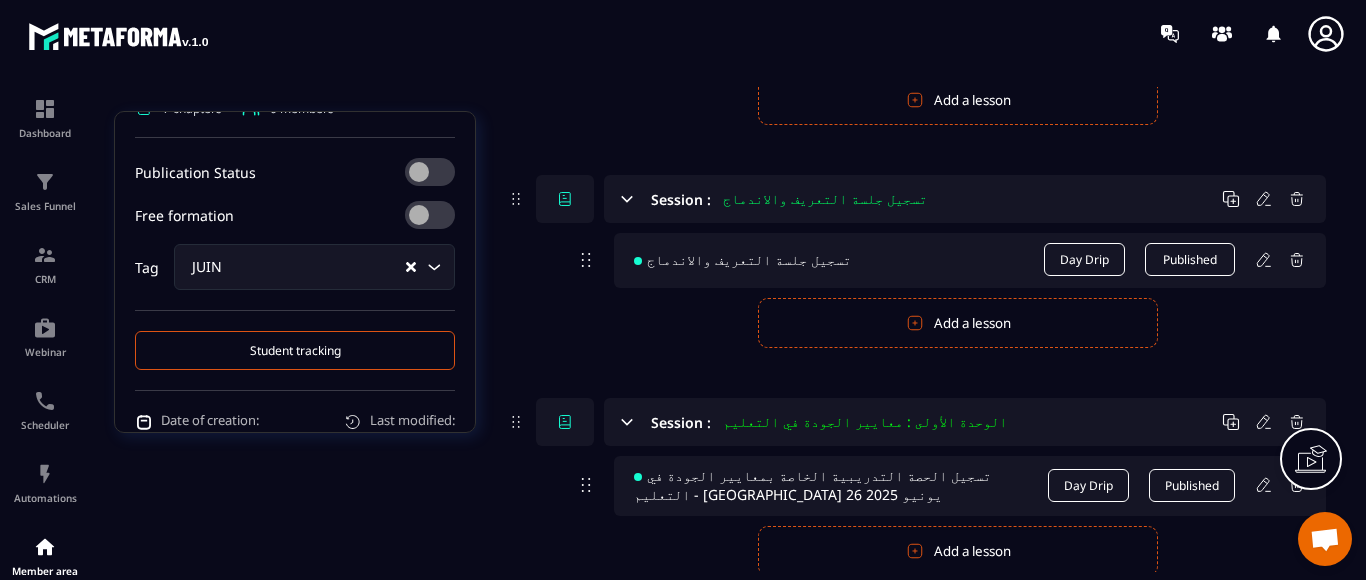 click on "Student tracking" at bounding box center [295, 350] 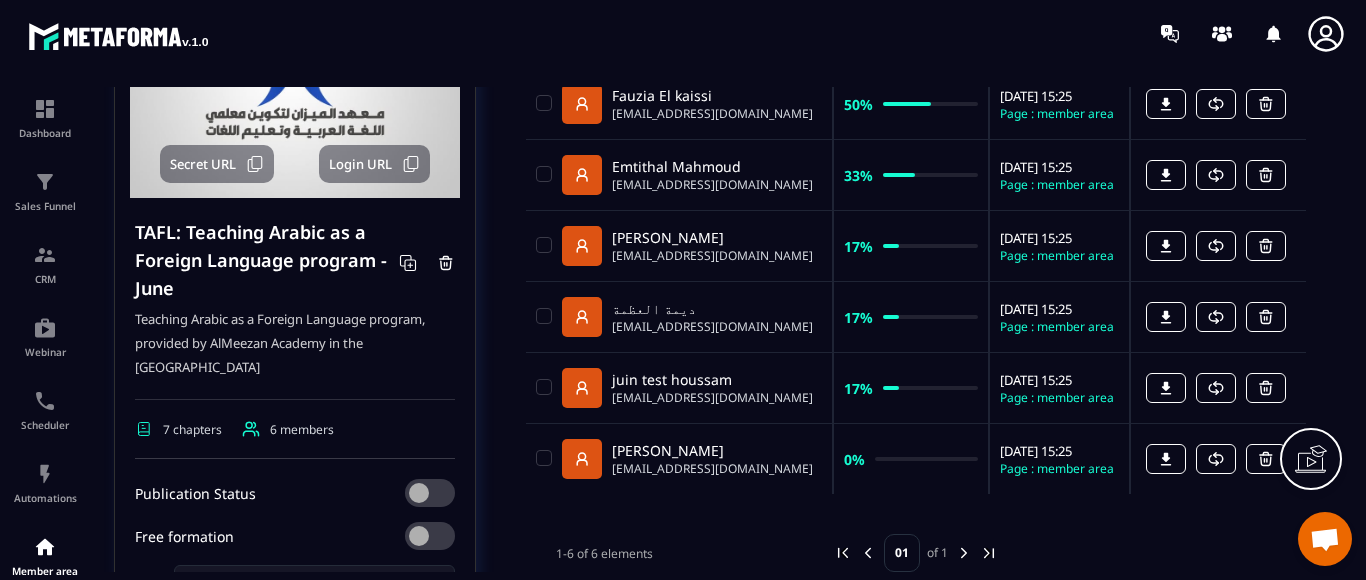 scroll, scrollTop: 500, scrollLeft: 0, axis: vertical 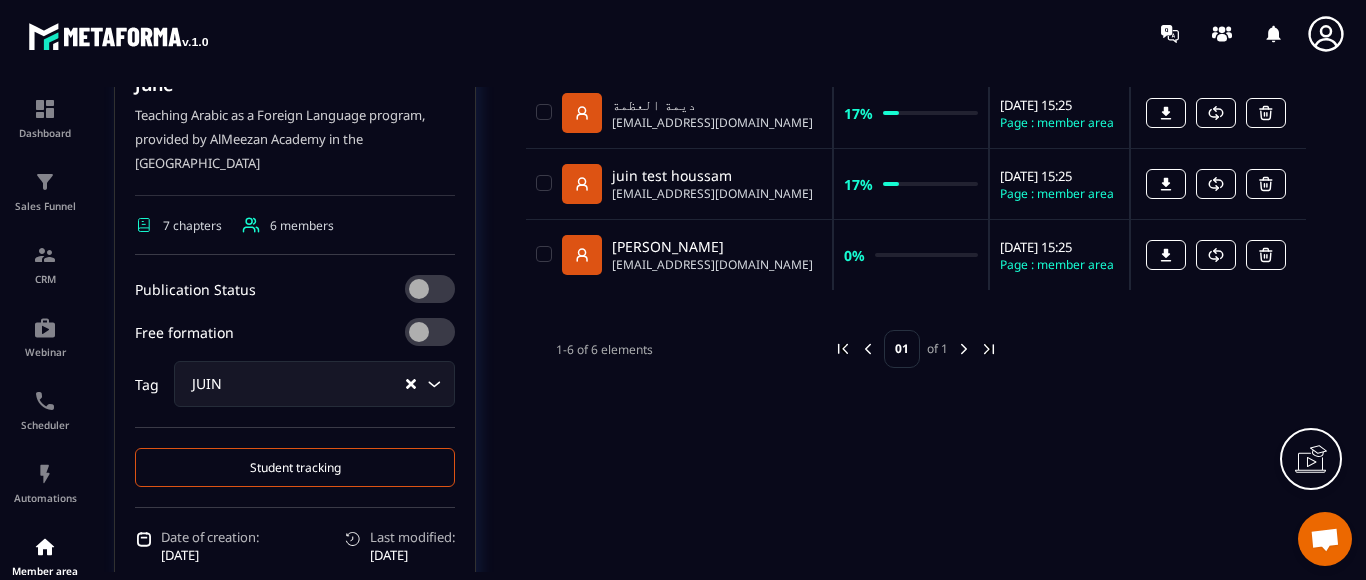 click on "1-6 of 6 elements" at bounding box center (680, 349) 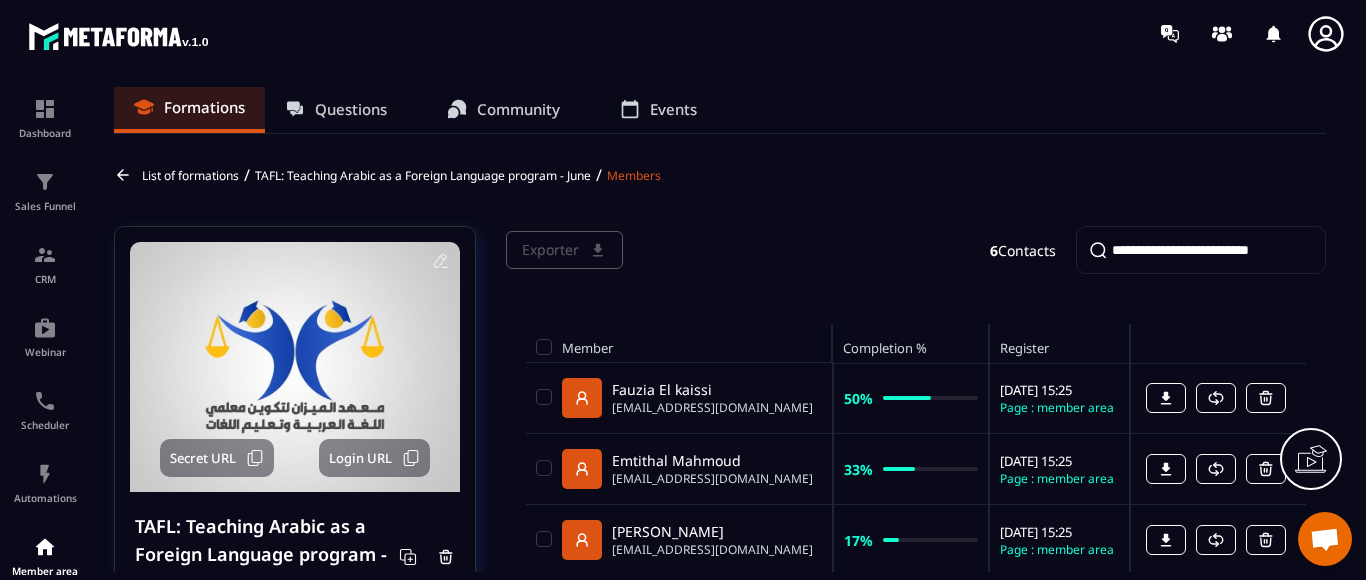 scroll, scrollTop: 0, scrollLeft: 0, axis: both 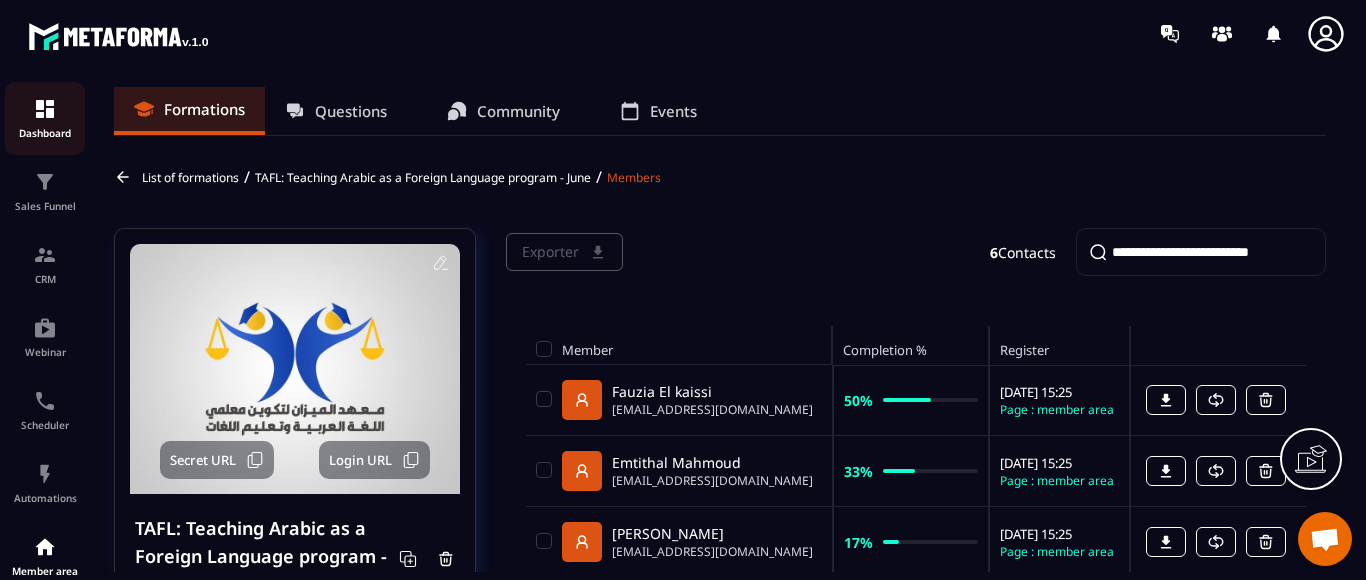 click at bounding box center (45, 109) 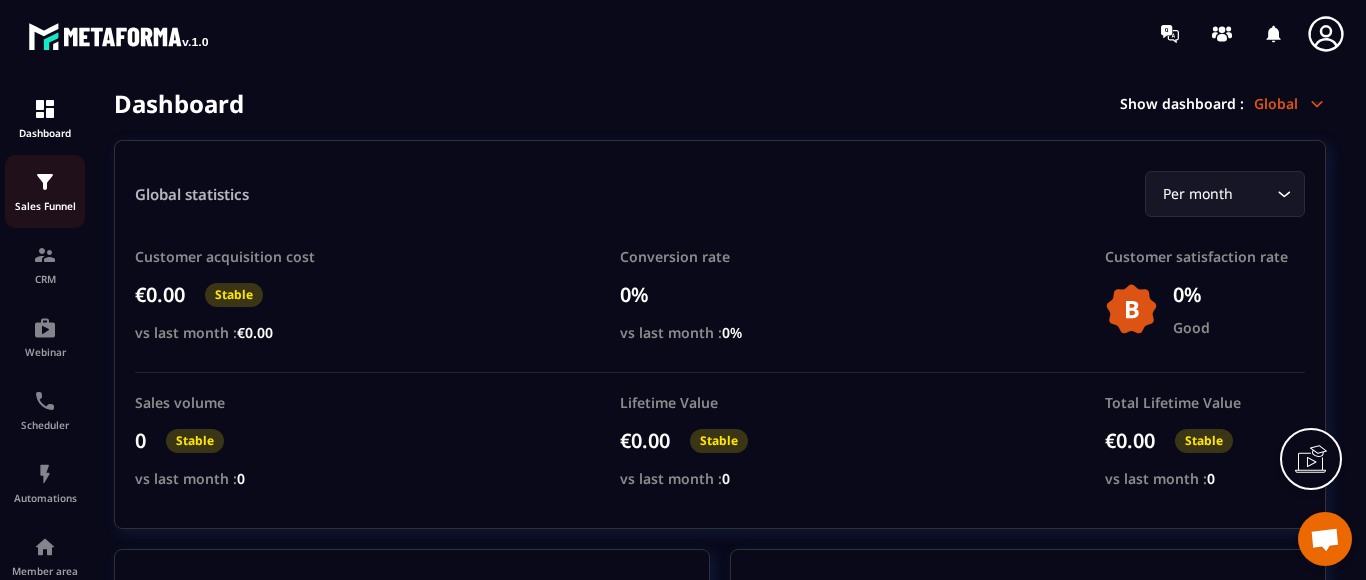 click at bounding box center [45, 182] 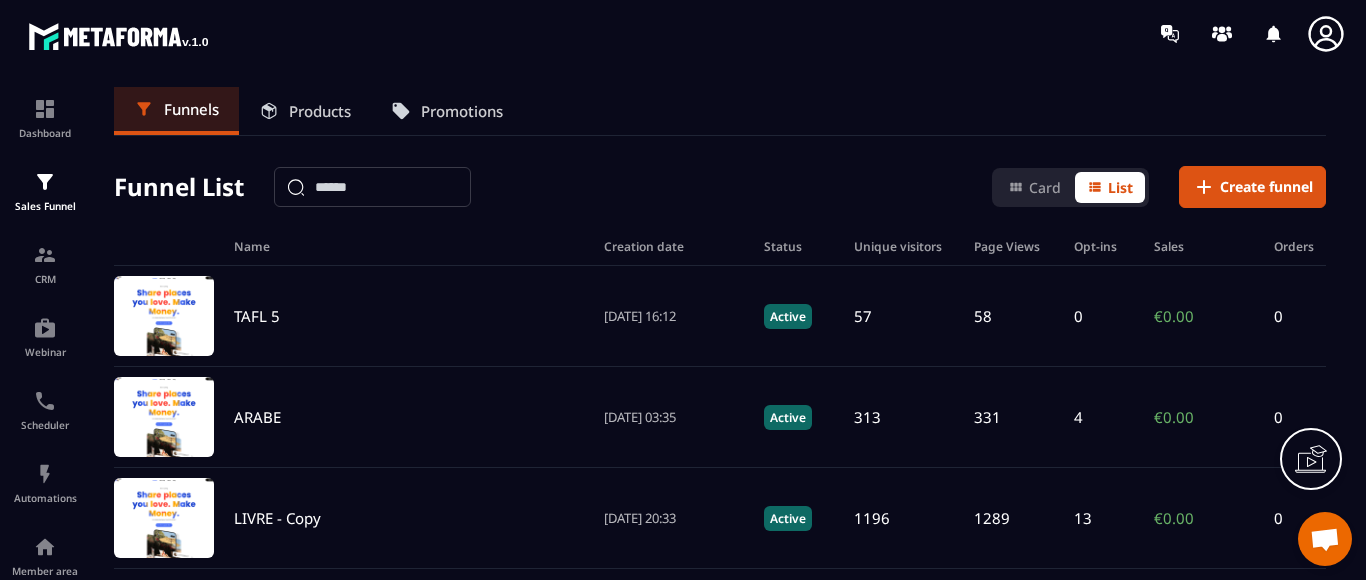 click at bounding box center [0, 0] 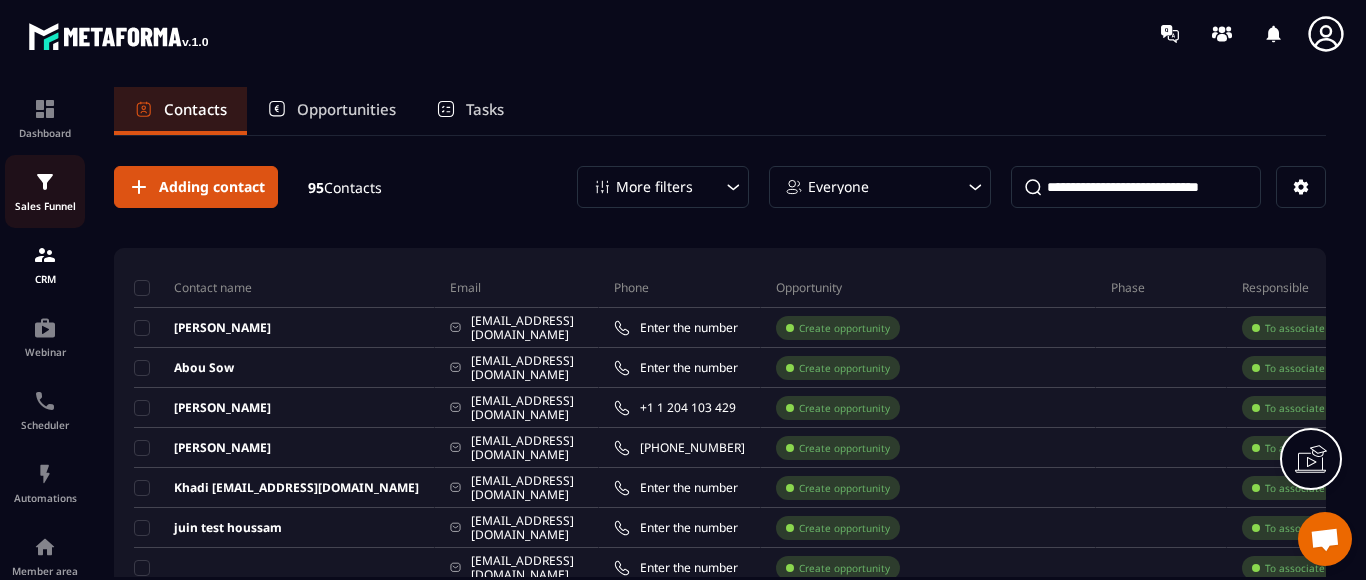 click at bounding box center (45, 182) 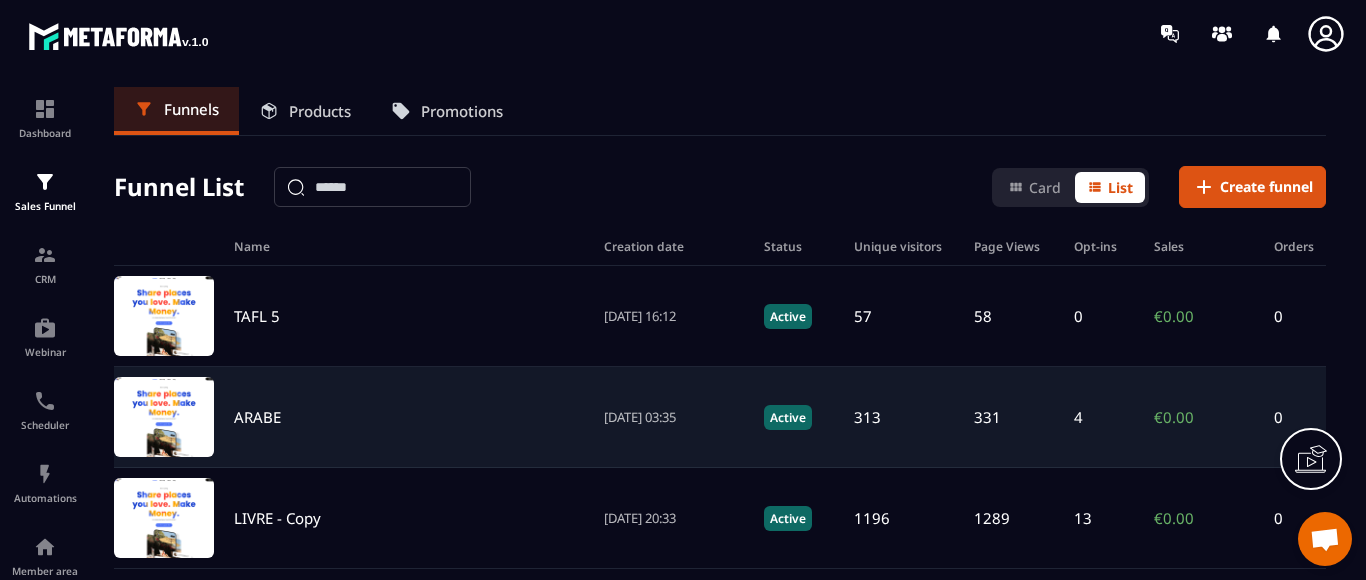click on "ARABE" at bounding box center (257, 417) 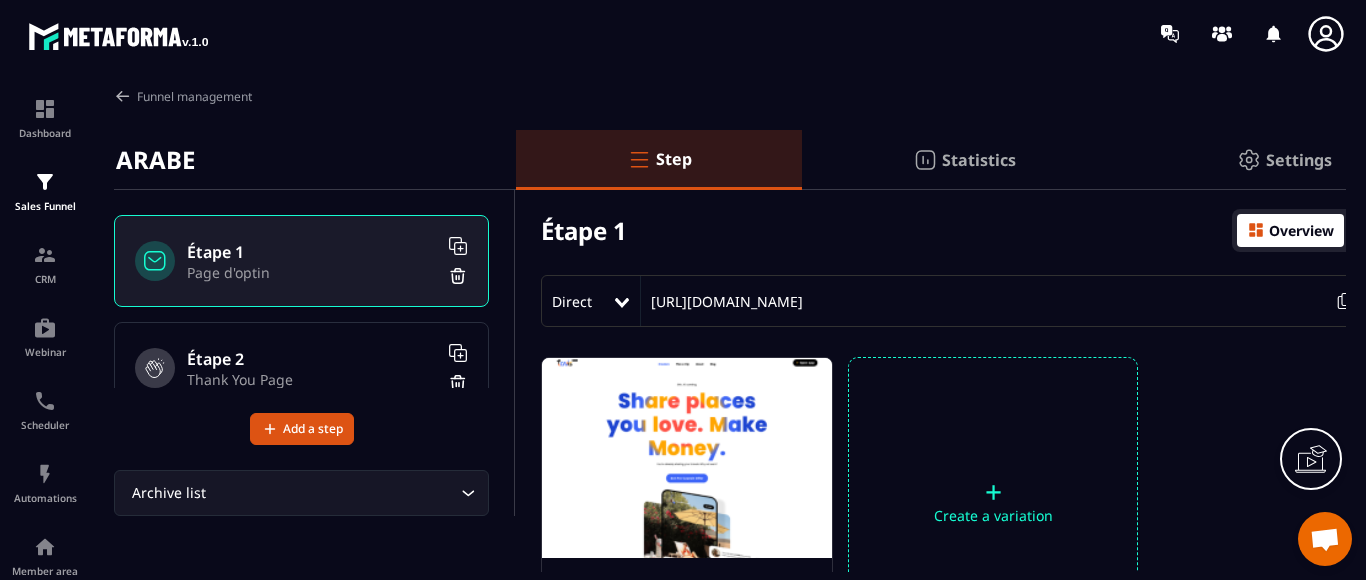 scroll, scrollTop: 200, scrollLeft: 0, axis: vertical 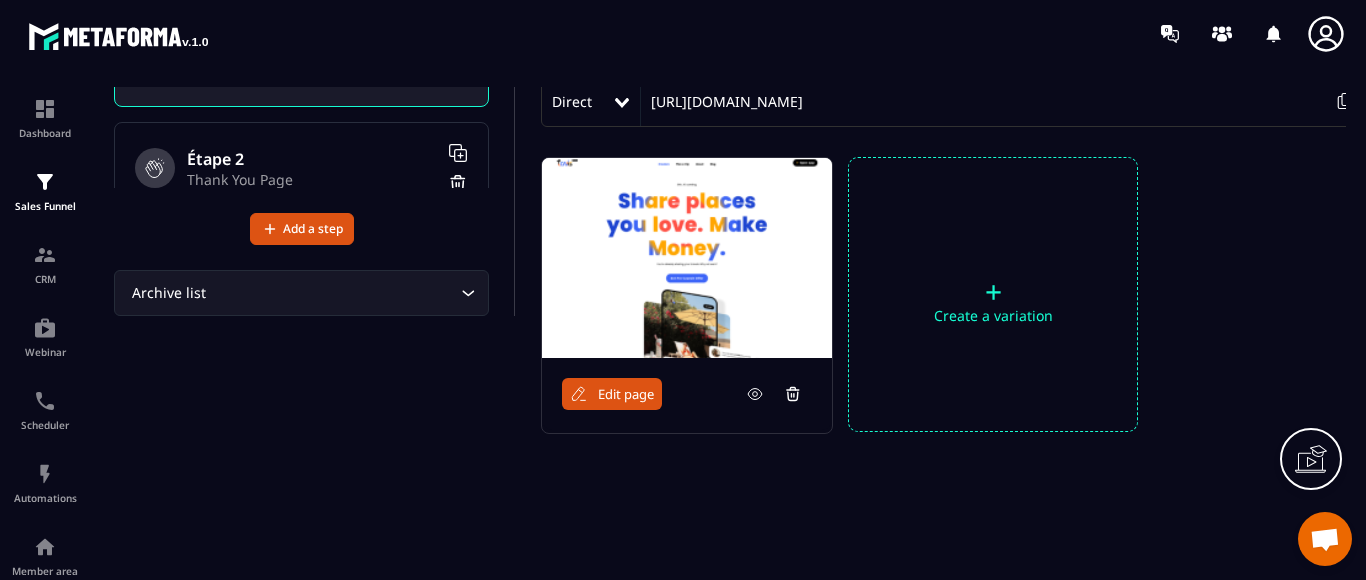 click 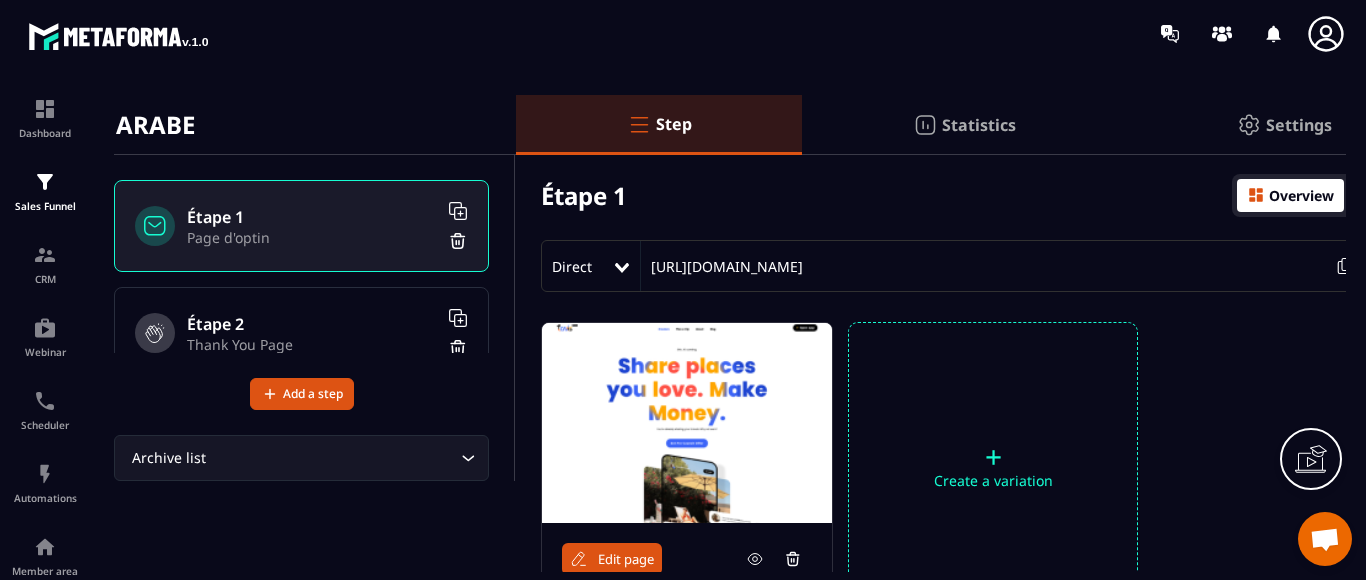 scroll, scrollTop: 0, scrollLeft: 0, axis: both 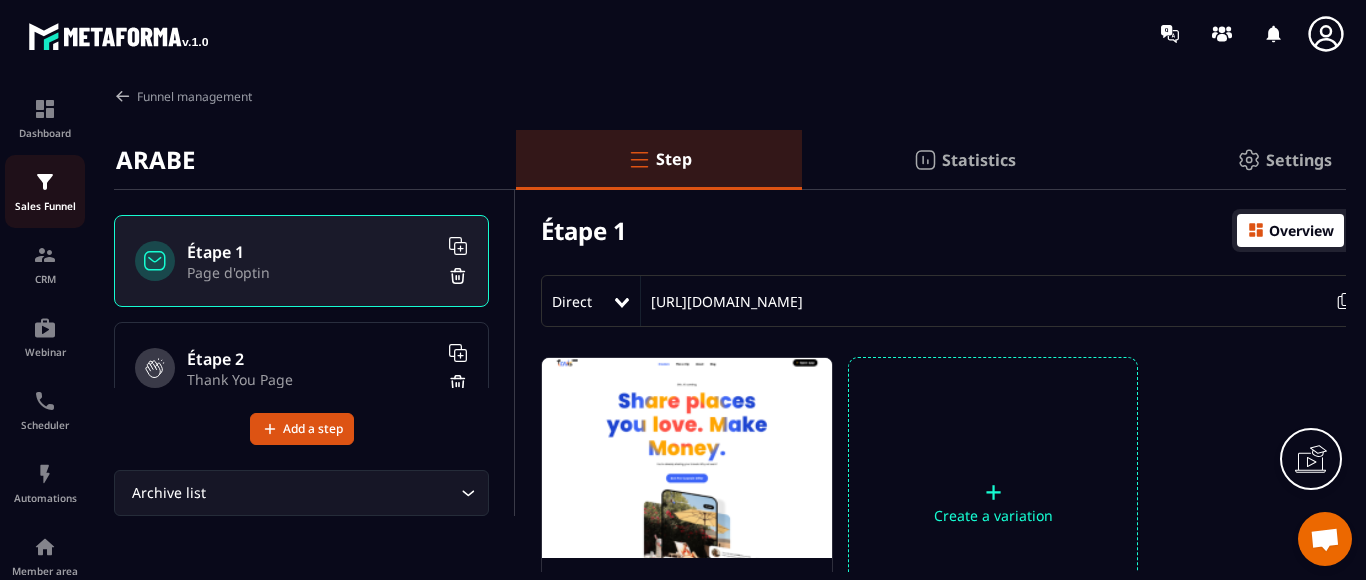 click at bounding box center (45, 182) 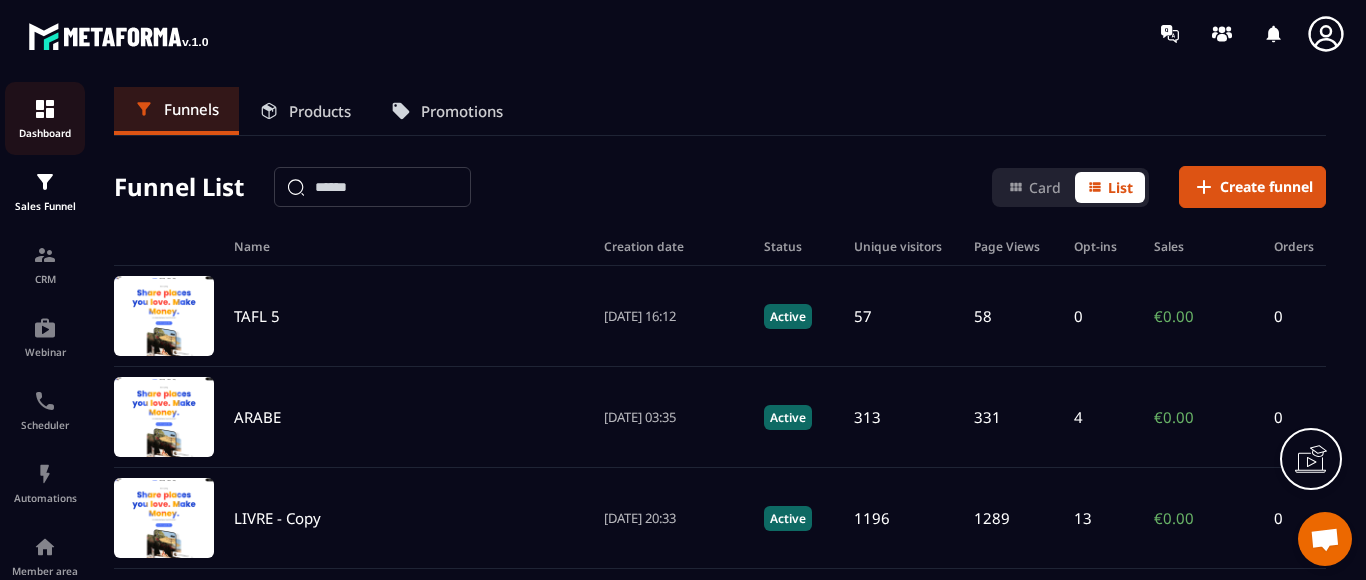 click at bounding box center [45, 109] 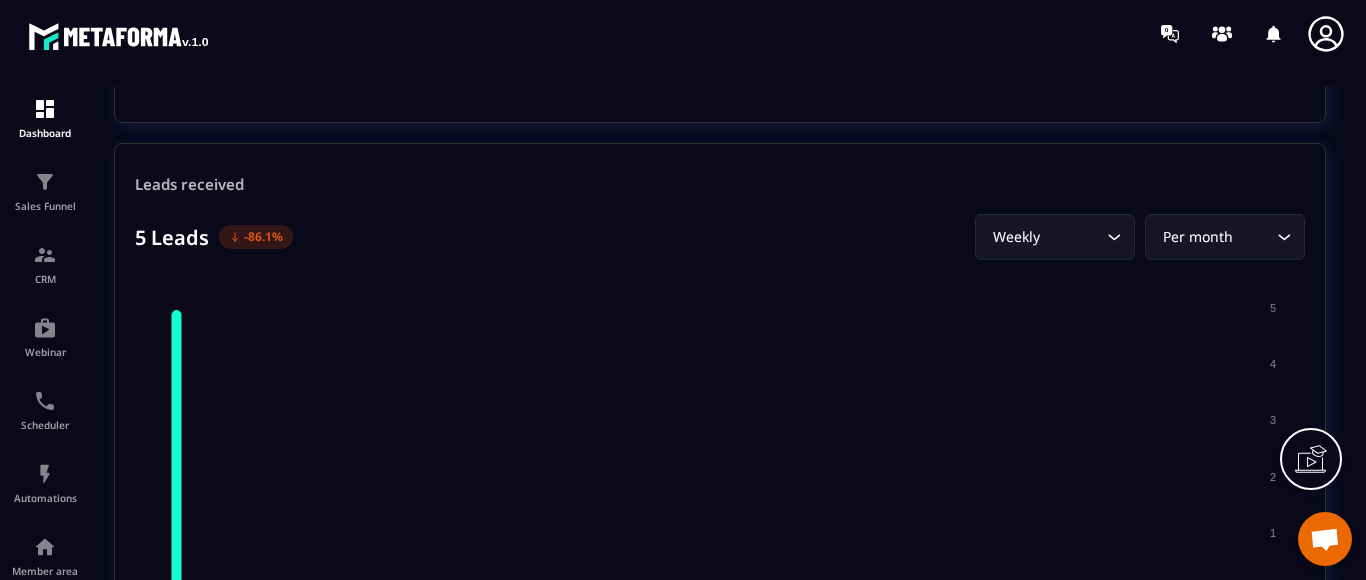 scroll, scrollTop: 1400, scrollLeft: 0, axis: vertical 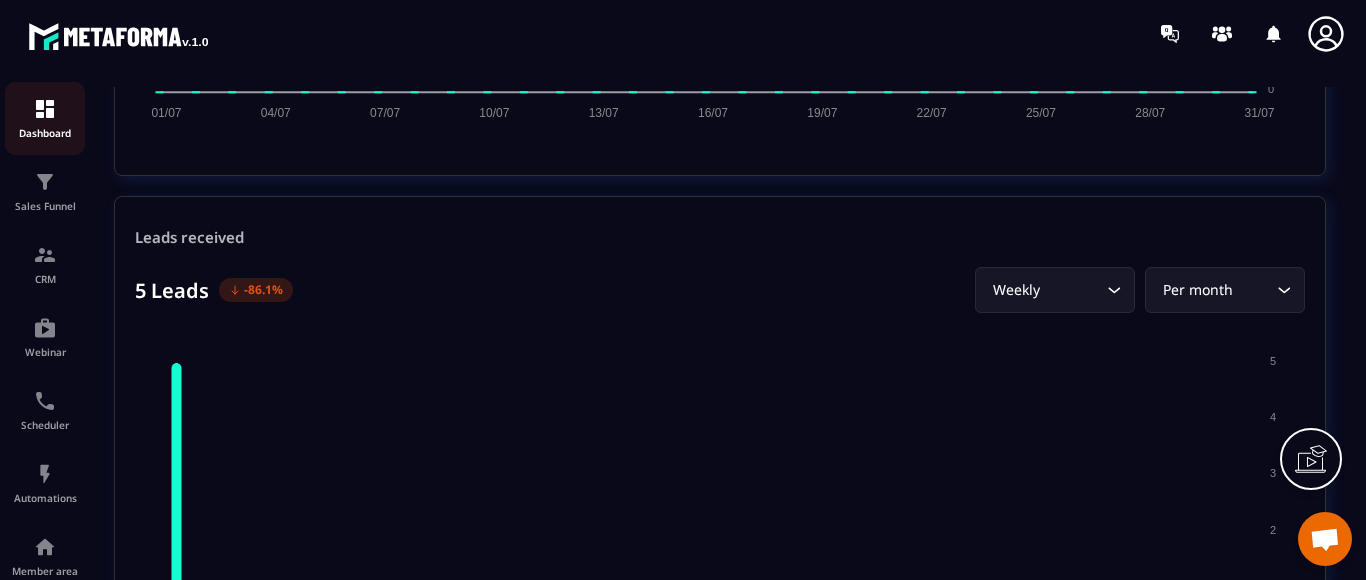 click at bounding box center [45, 109] 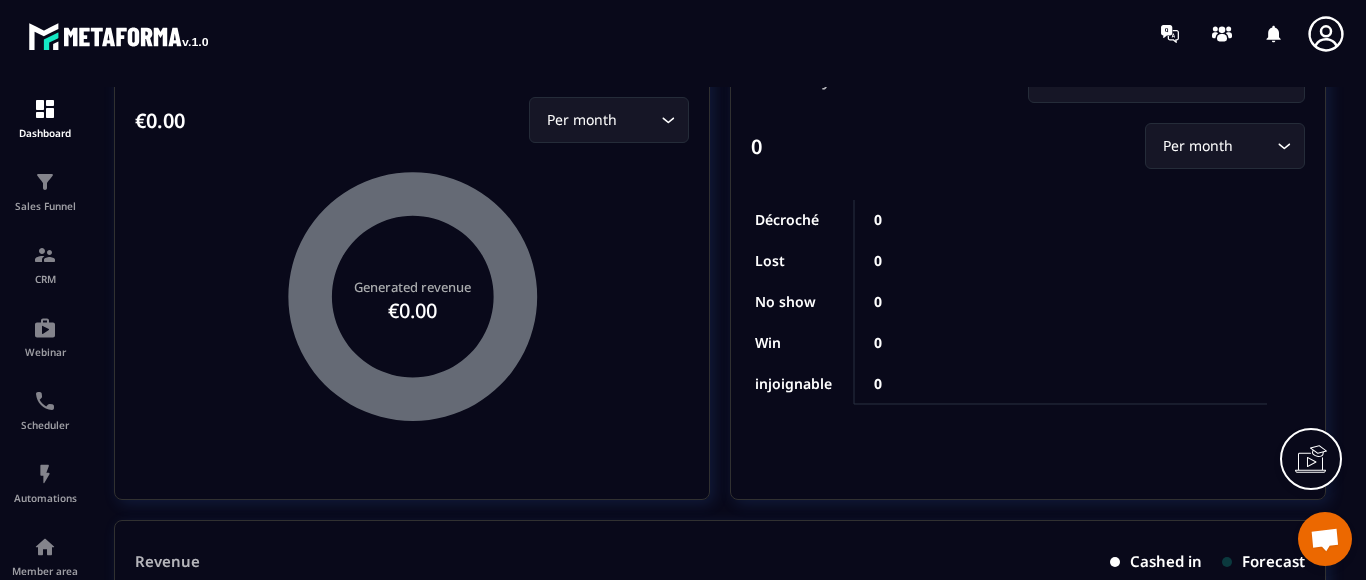 scroll, scrollTop: 500, scrollLeft: 0, axis: vertical 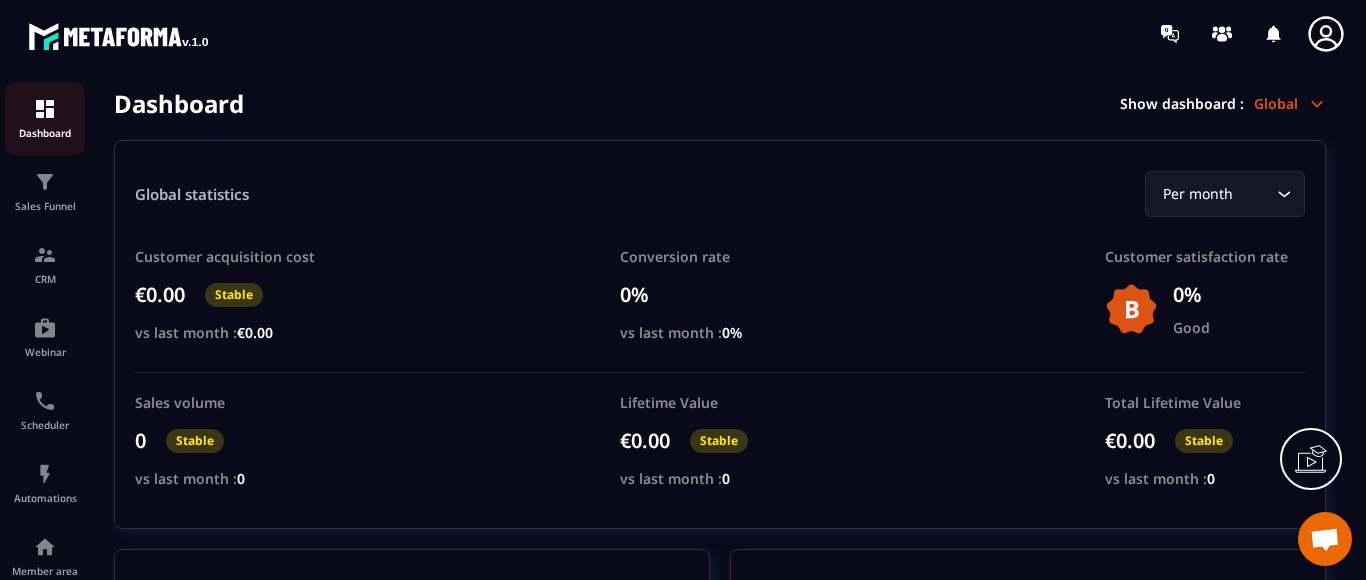 click at bounding box center [45, 109] 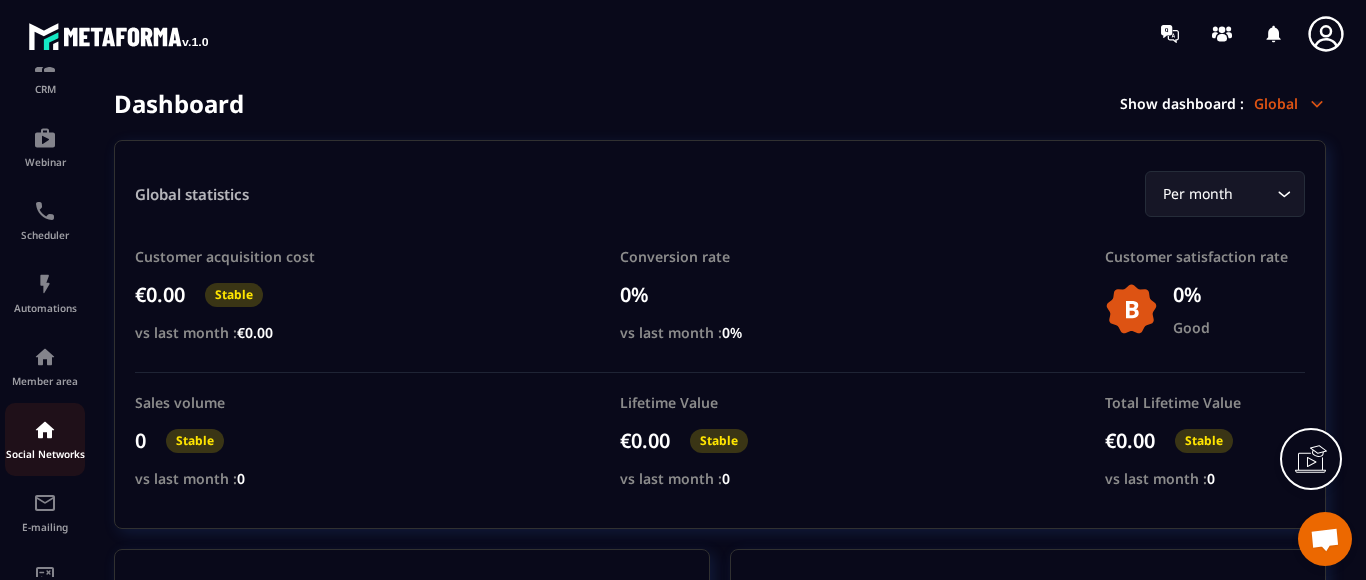 scroll, scrollTop: 200, scrollLeft: 0, axis: vertical 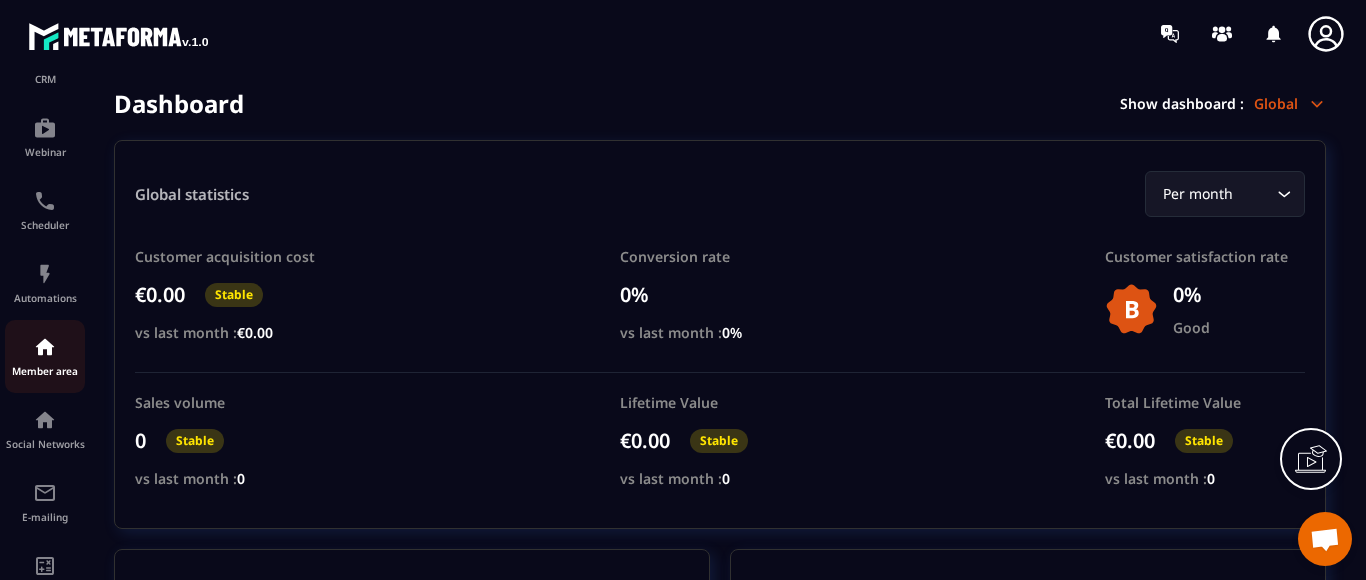 click on "Member area" at bounding box center (45, 371) 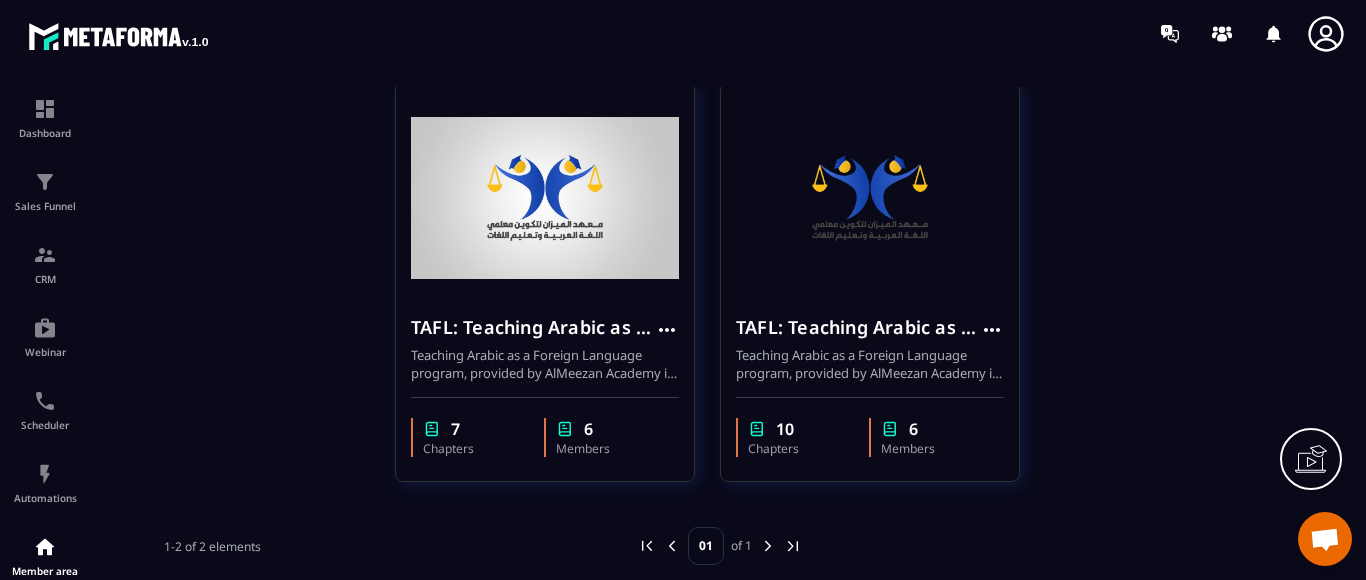 scroll, scrollTop: 169, scrollLeft: 0, axis: vertical 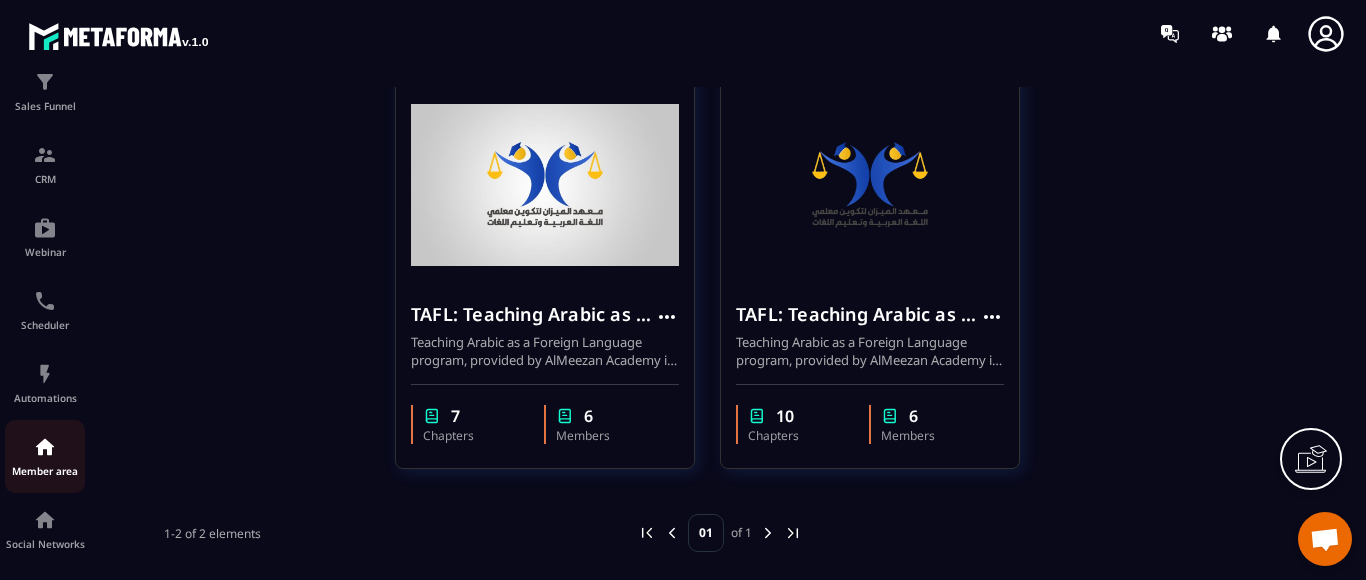 click at bounding box center (45, 447) 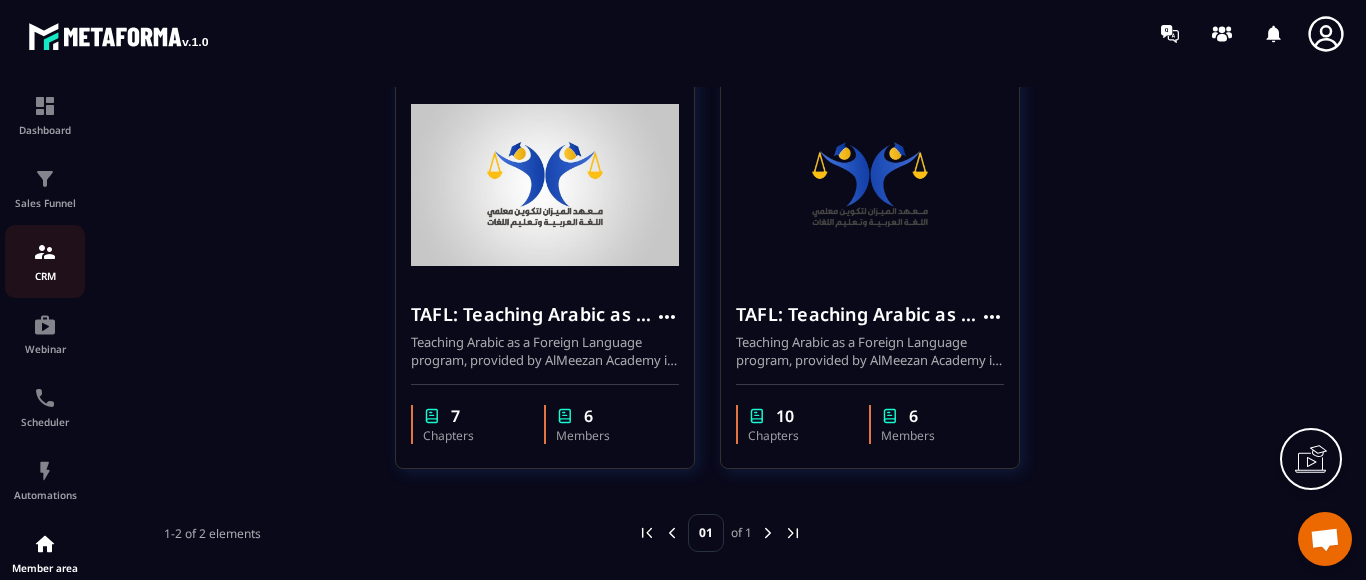 scroll, scrollTop: 0, scrollLeft: 0, axis: both 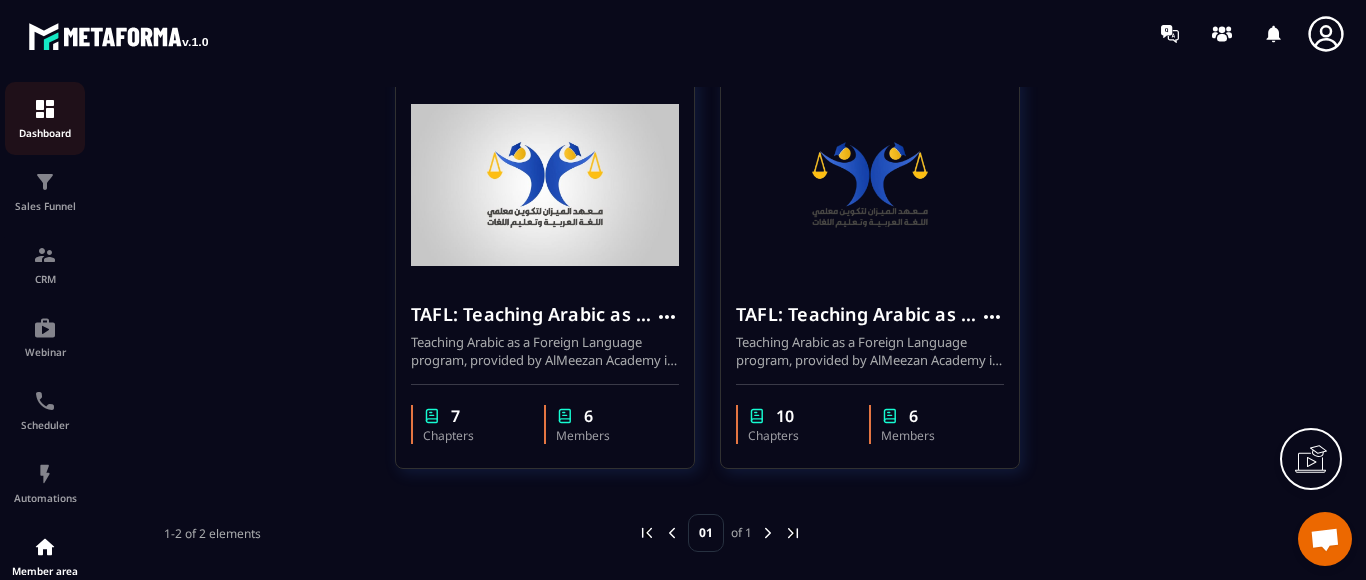 click at bounding box center (45, 109) 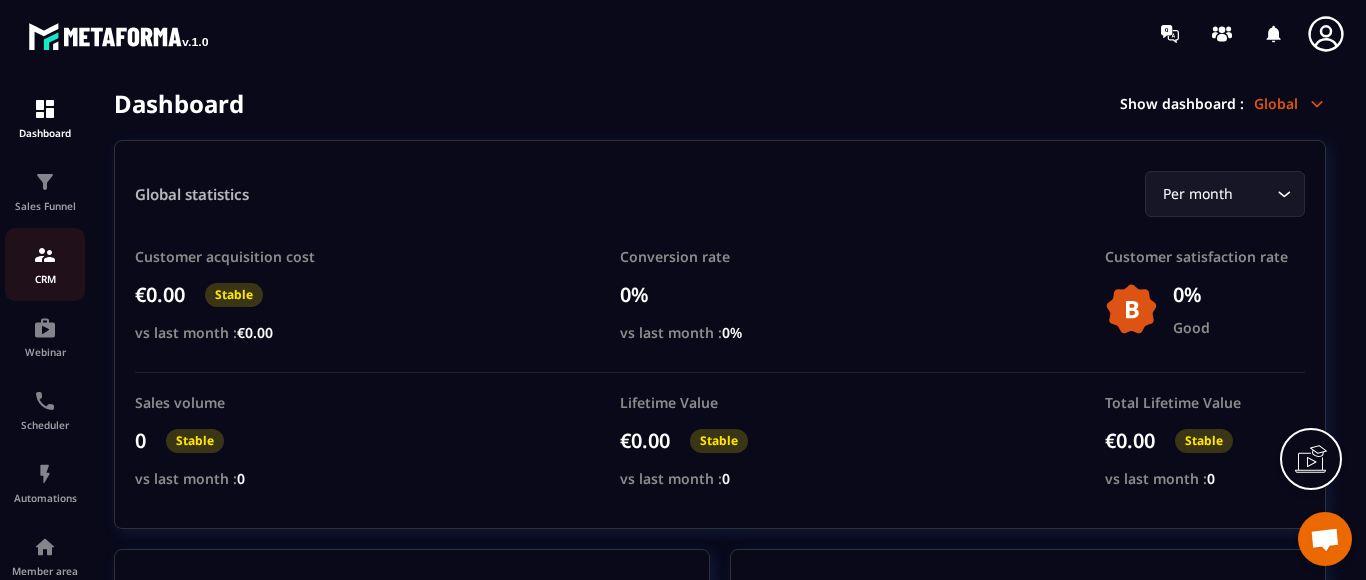 click at bounding box center [45, 255] 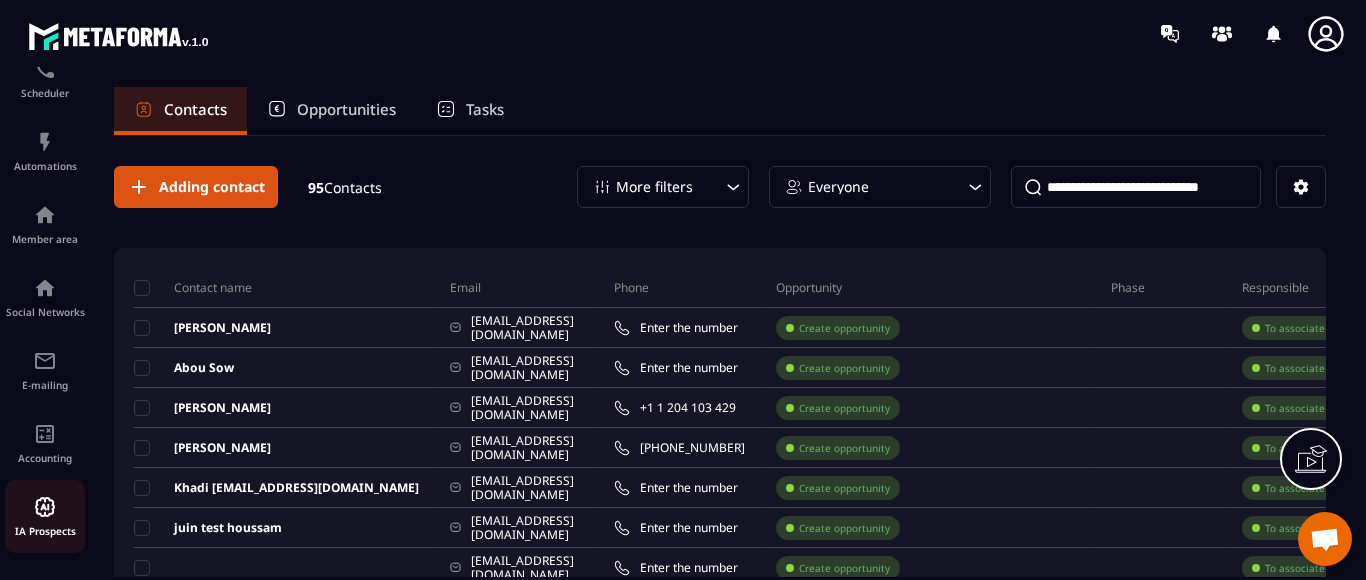 scroll, scrollTop: 338, scrollLeft: 0, axis: vertical 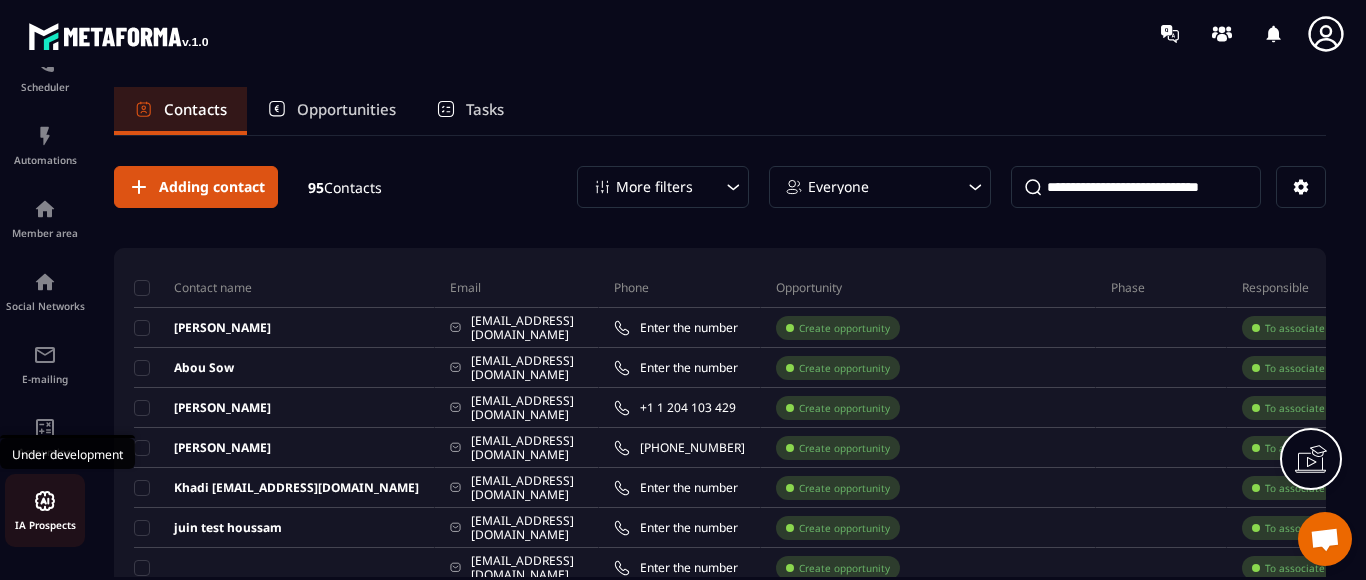 click at bounding box center [45, 501] 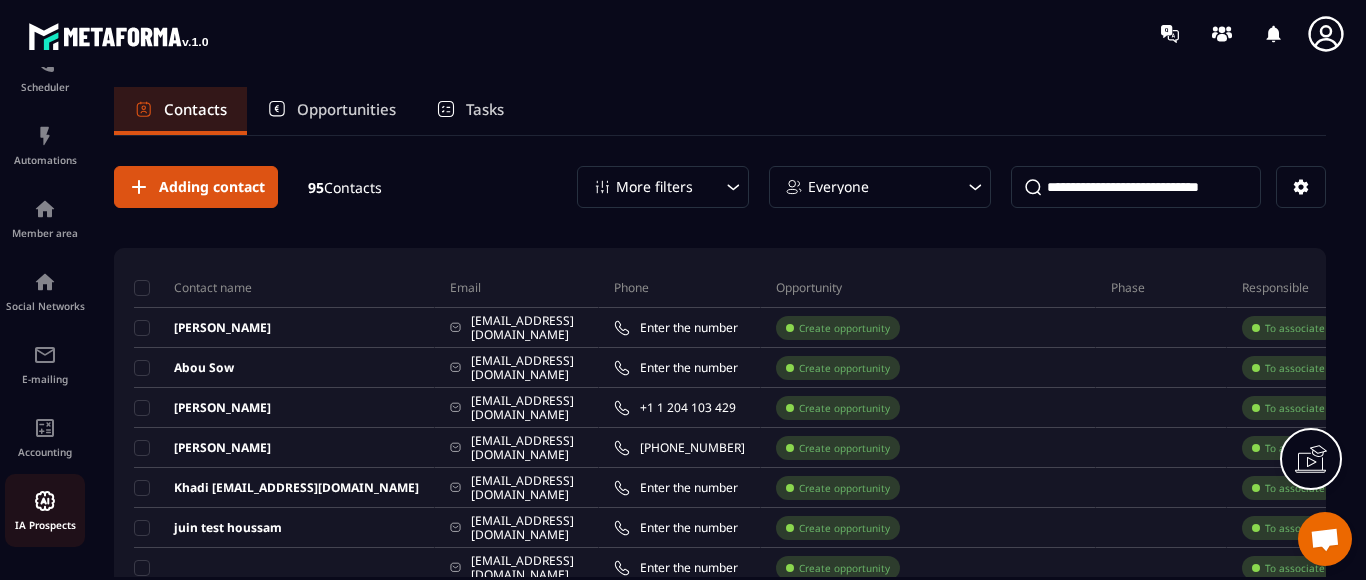 click at bounding box center [45, 501] 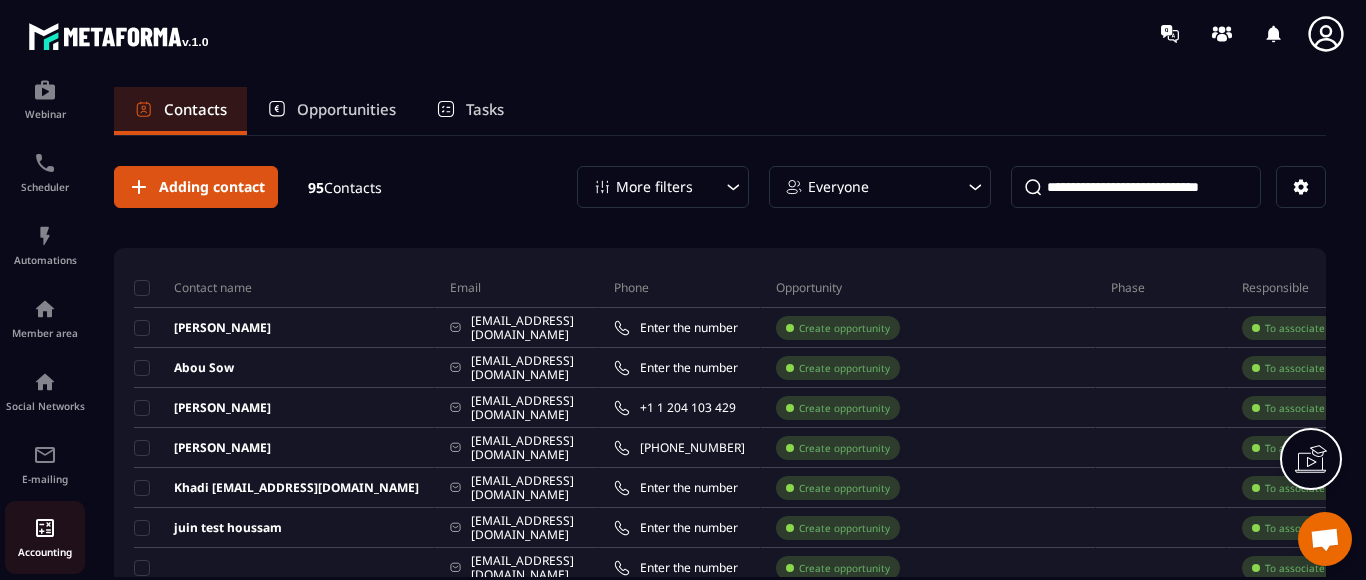 click at bounding box center (45, 528) 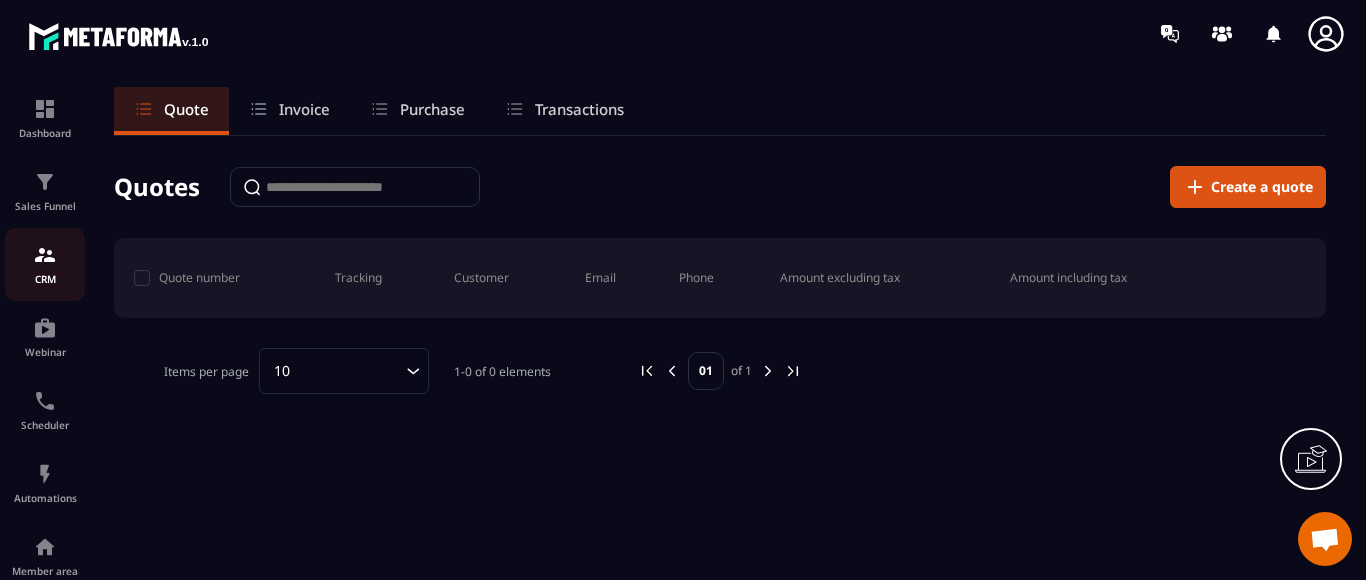 click at bounding box center [45, 255] 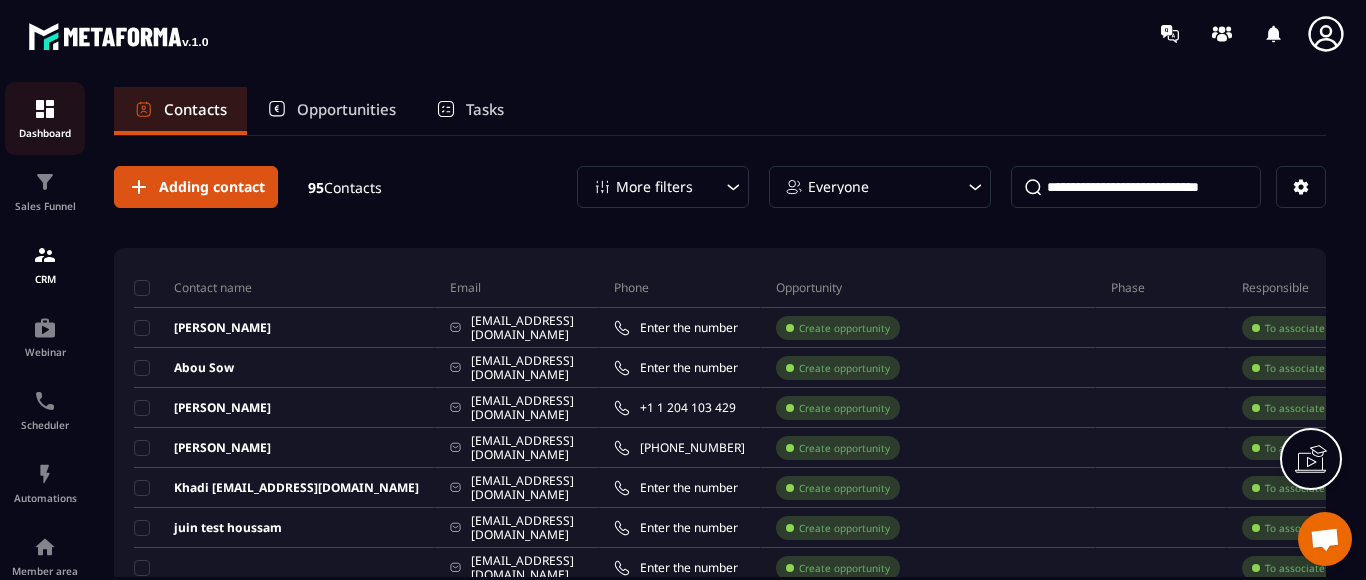 click at bounding box center (45, 109) 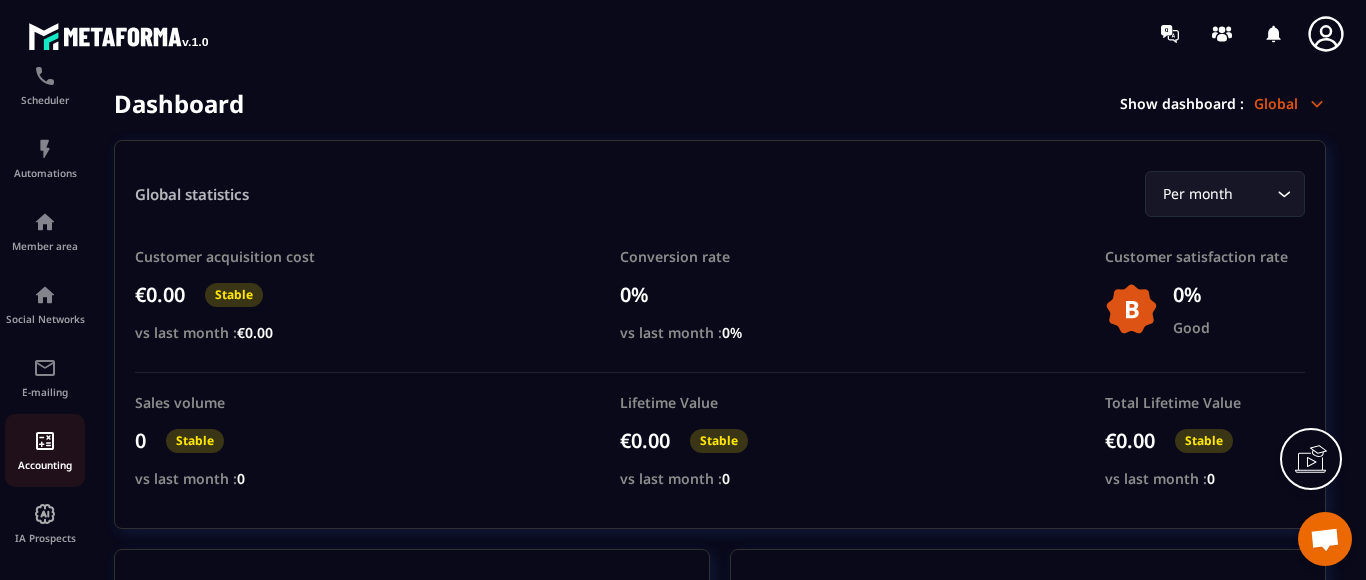 scroll, scrollTop: 338, scrollLeft: 0, axis: vertical 